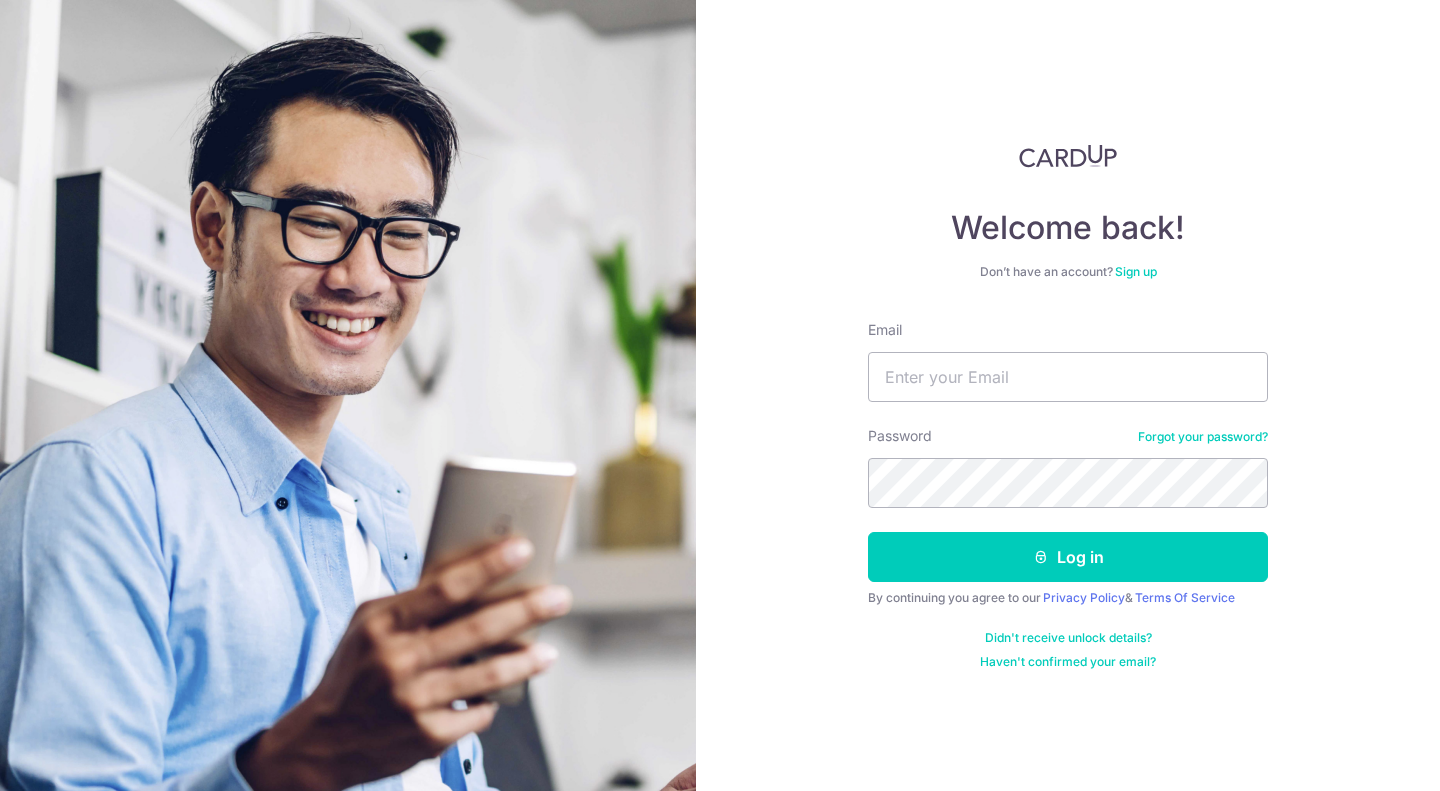 scroll, scrollTop: 0, scrollLeft: 0, axis: both 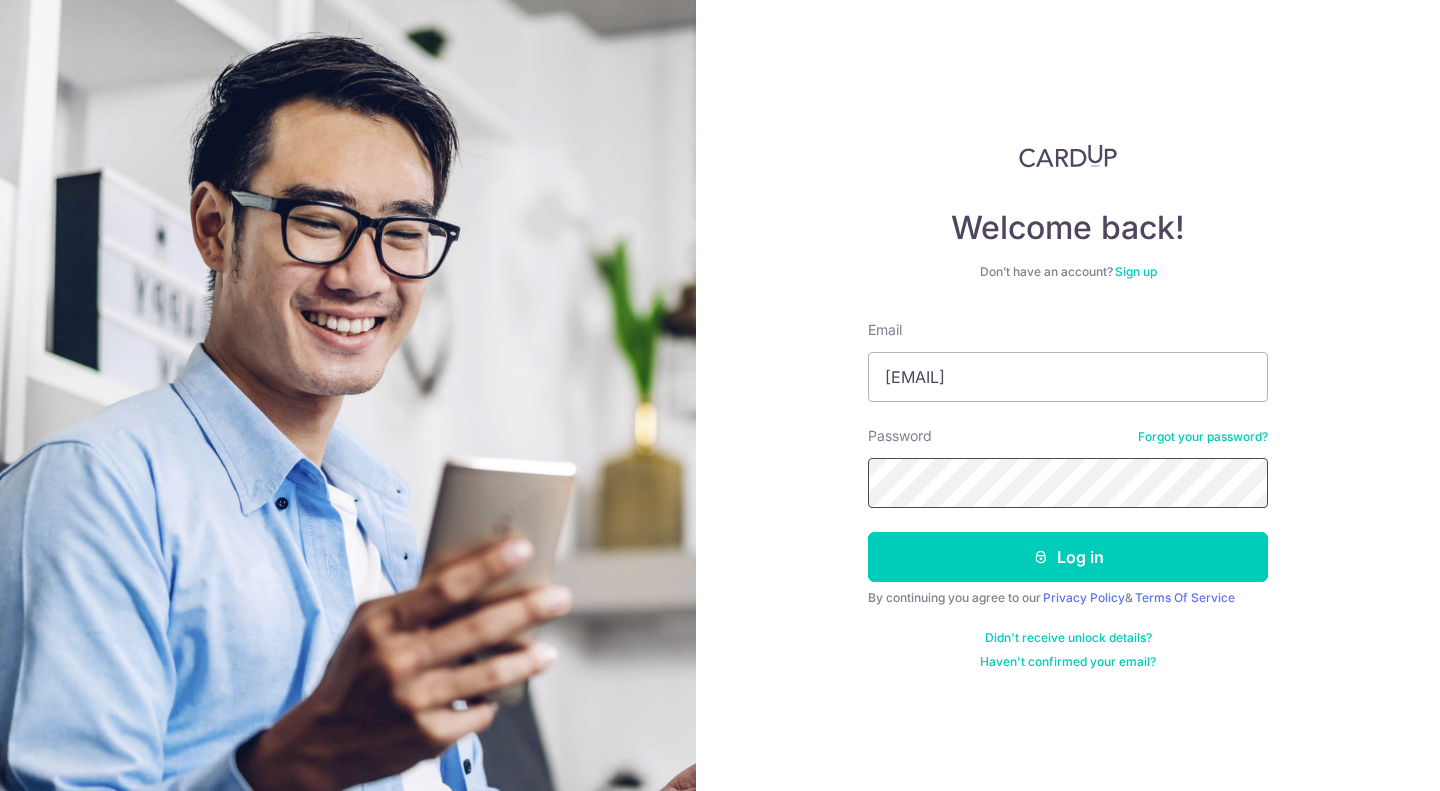 click on "Log in" at bounding box center (1068, 557) 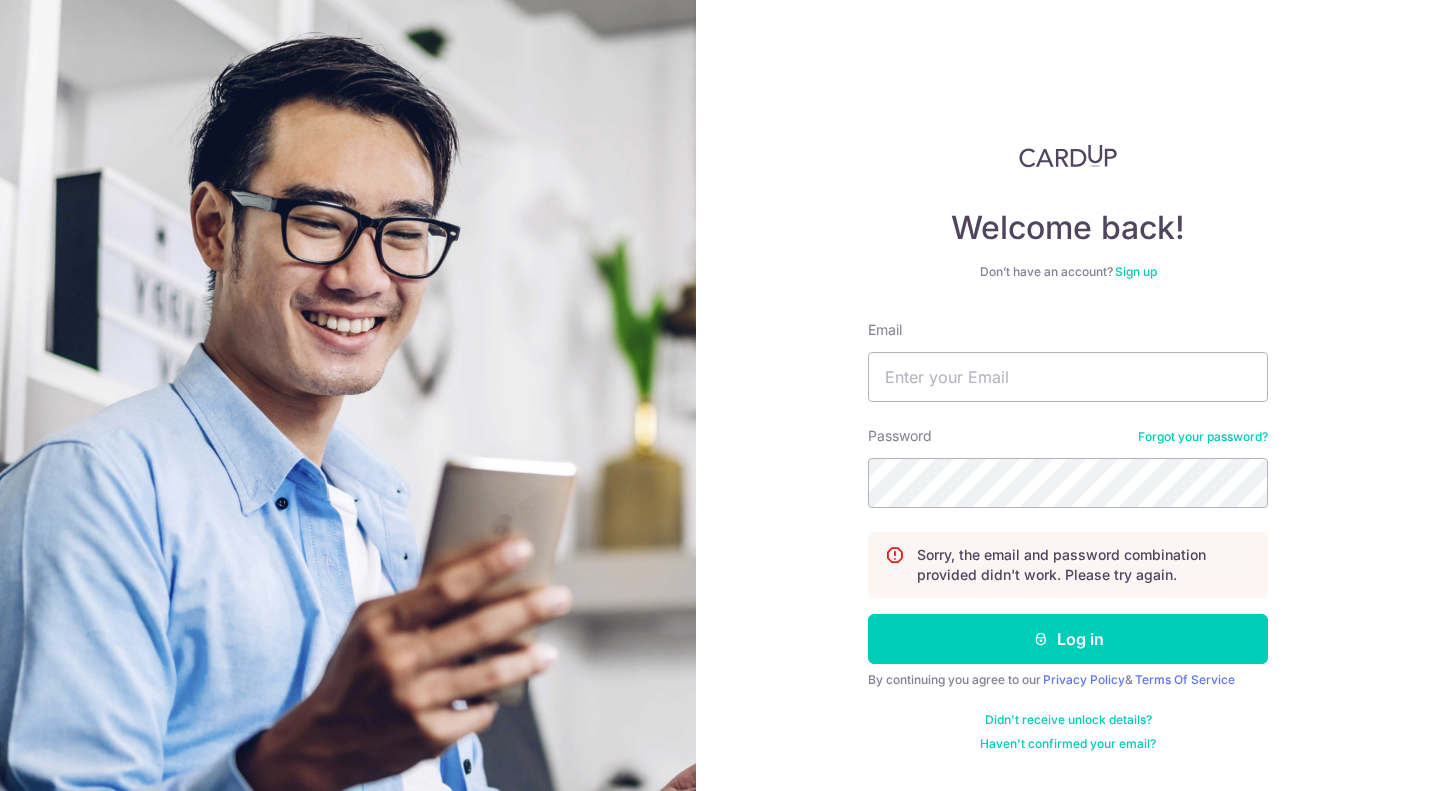 scroll, scrollTop: 0, scrollLeft: 0, axis: both 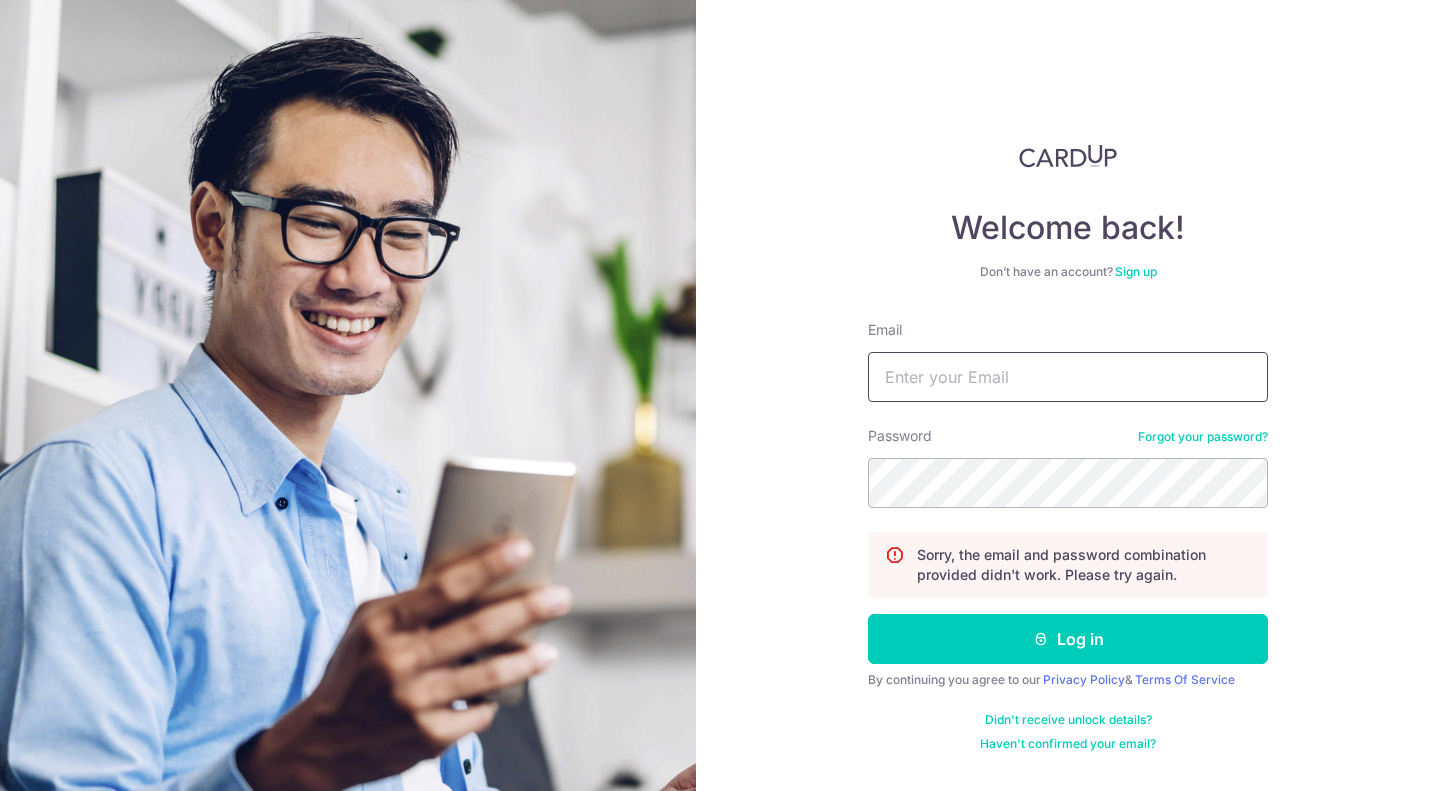 drag, startPoint x: 0, startPoint y: 0, endPoint x: 954, endPoint y: 396, distance: 1032.924 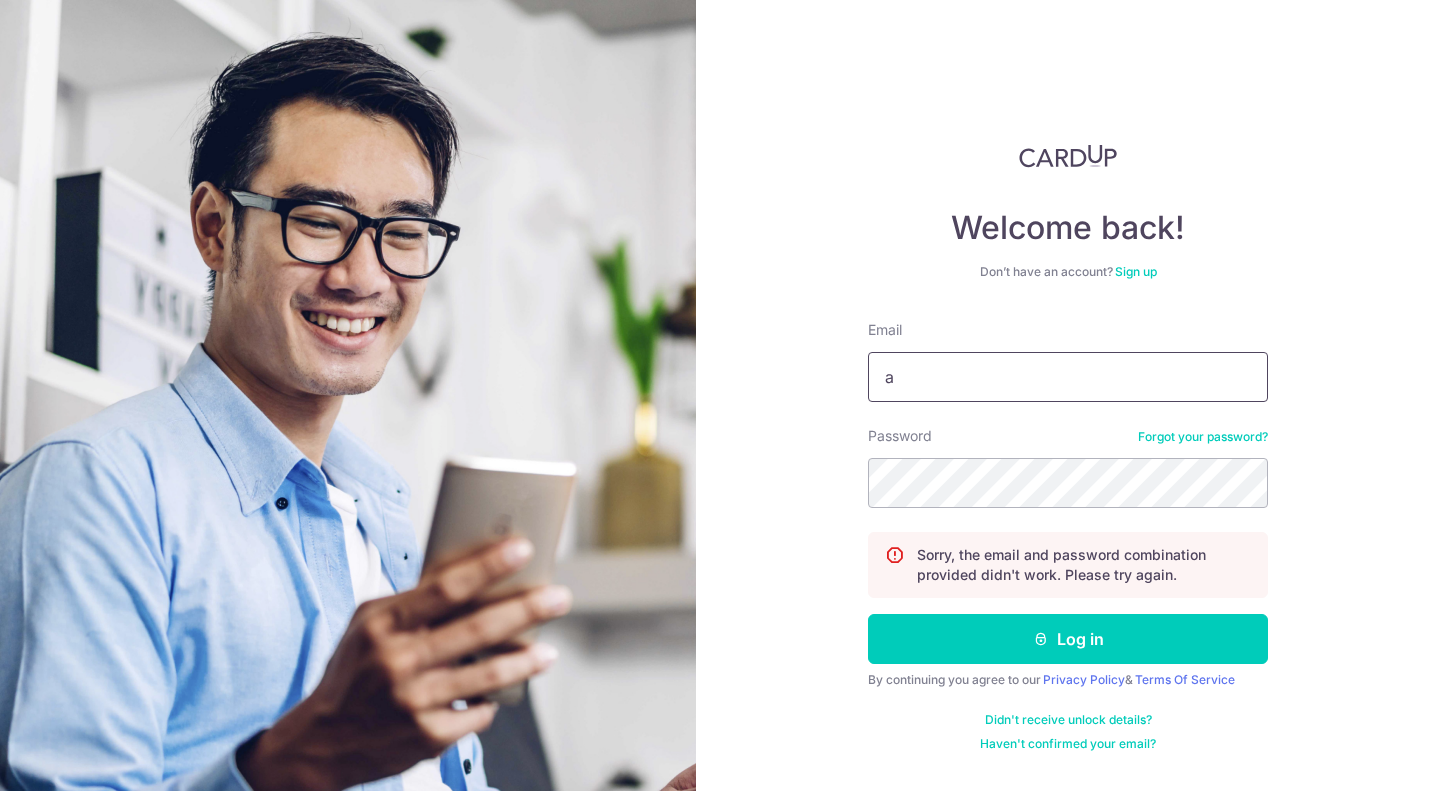 type on "arun@marlobespoke.com" 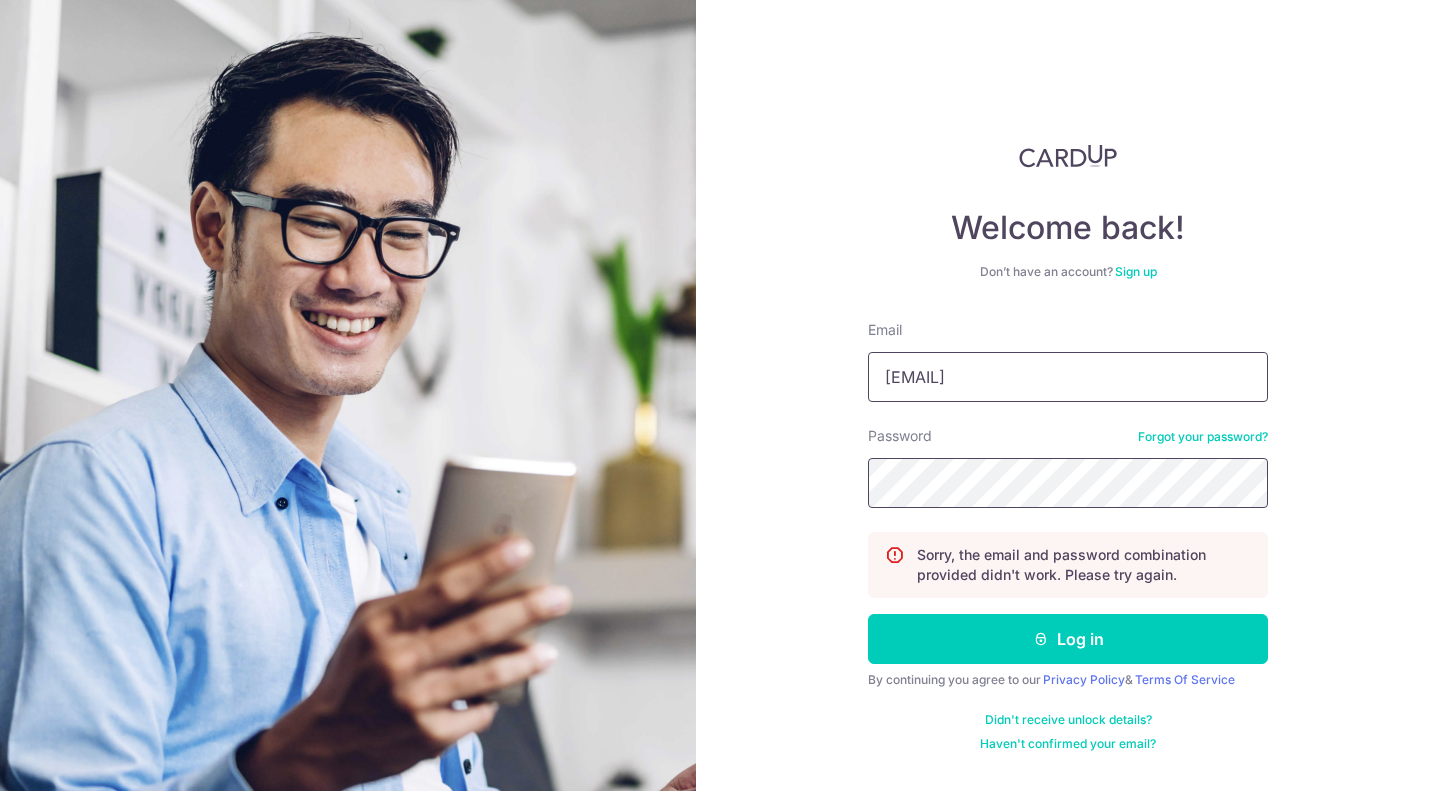 click on "Log in" at bounding box center [1068, 639] 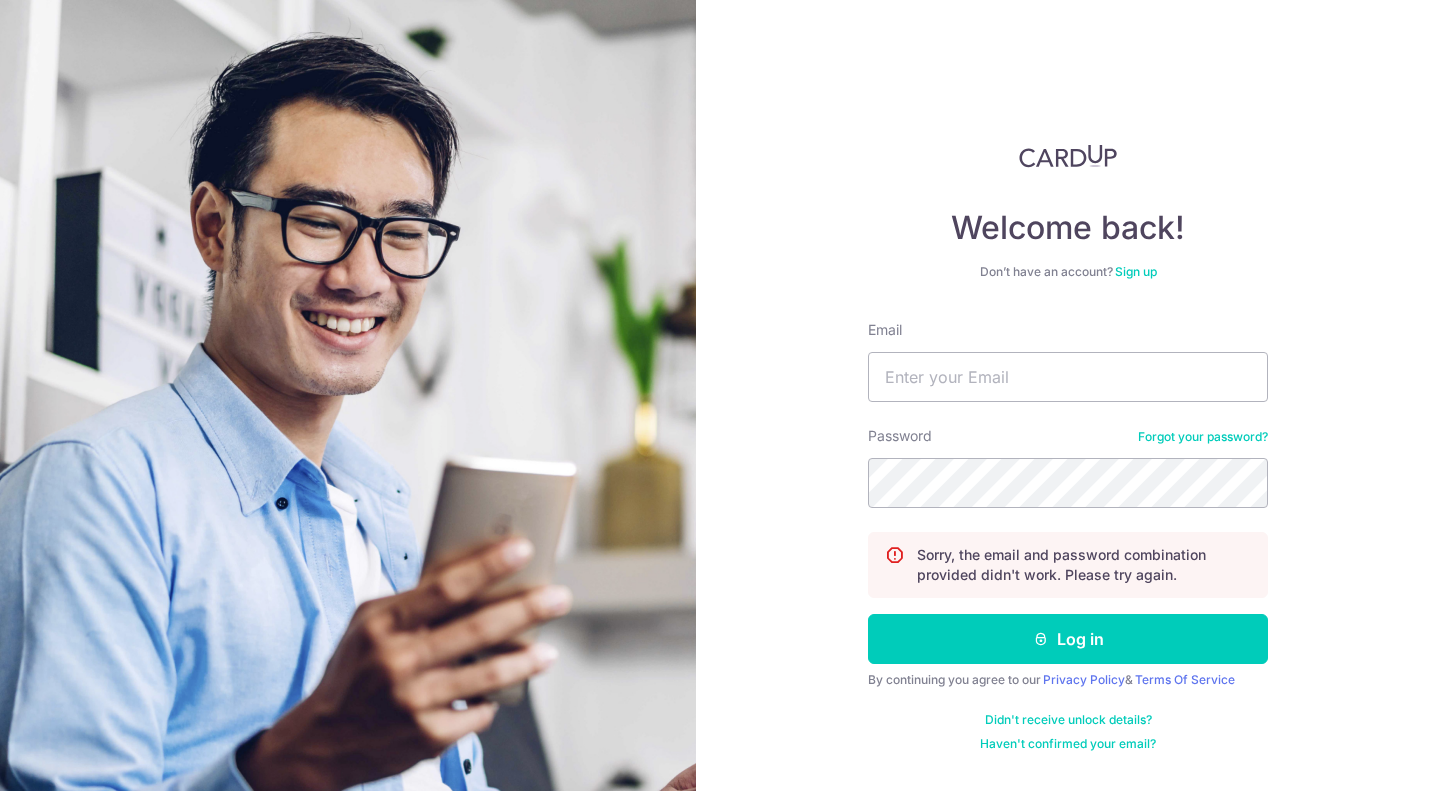 scroll, scrollTop: 0, scrollLeft: 0, axis: both 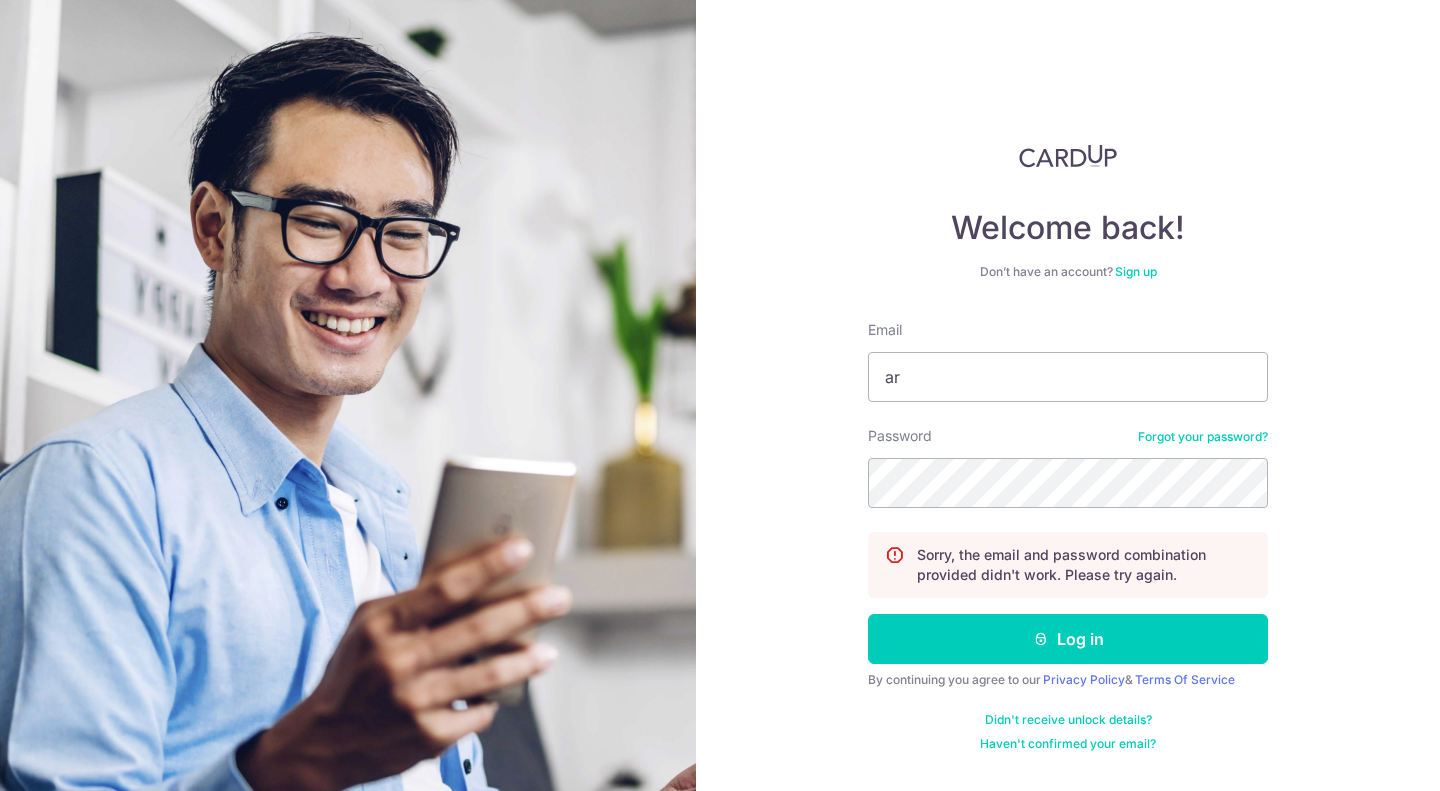 type on "[EMAIL]" 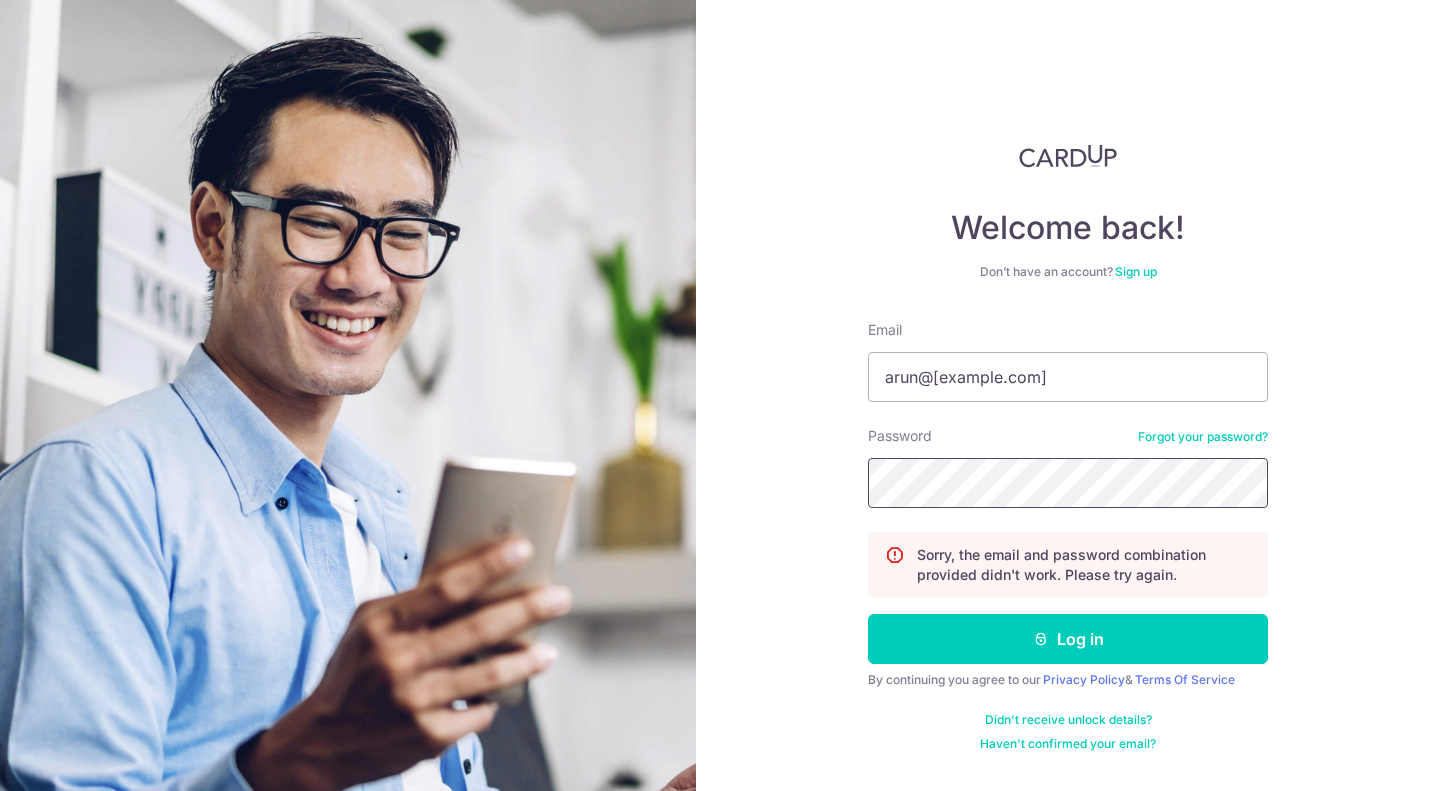 click on "Log in" at bounding box center [1068, 639] 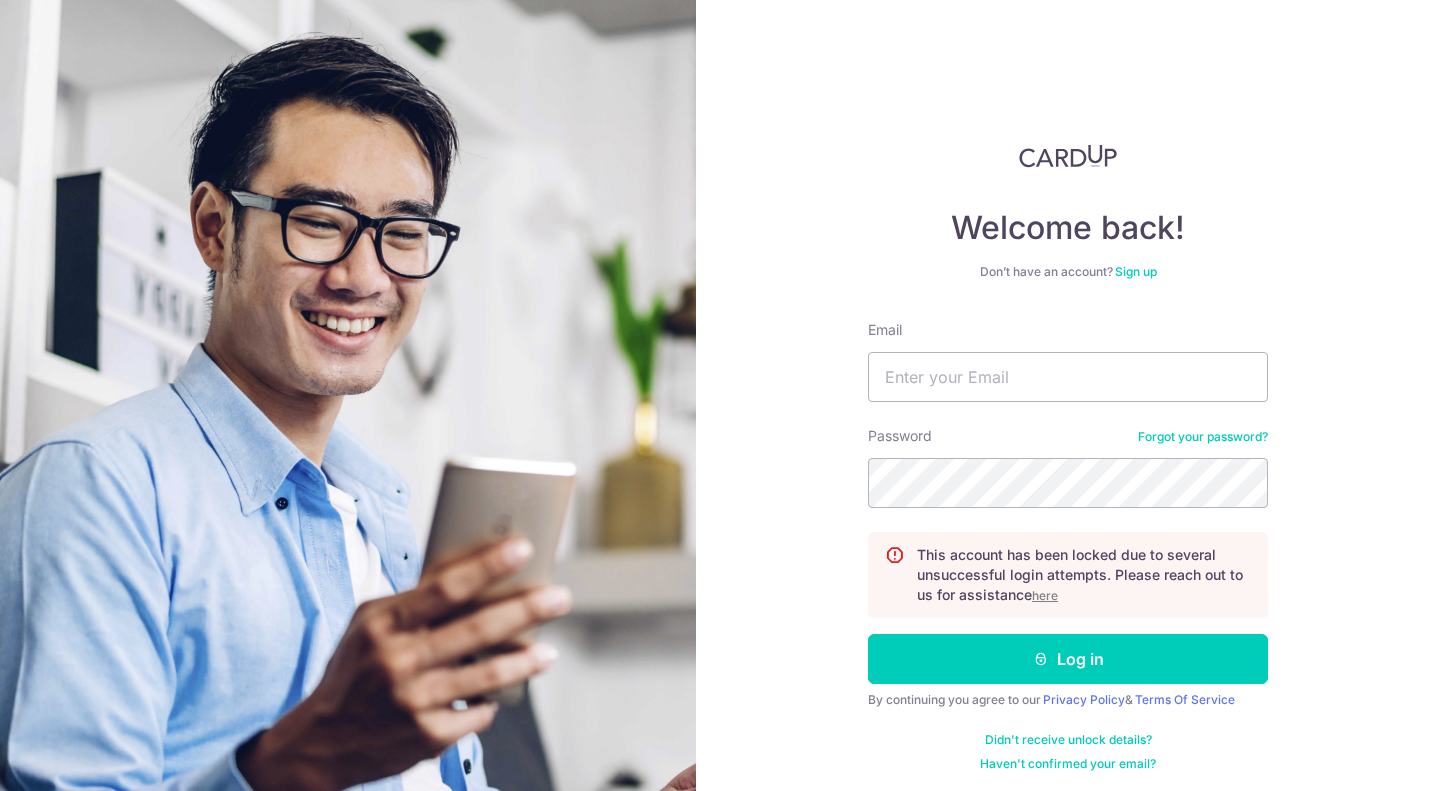 scroll, scrollTop: 0, scrollLeft: 0, axis: both 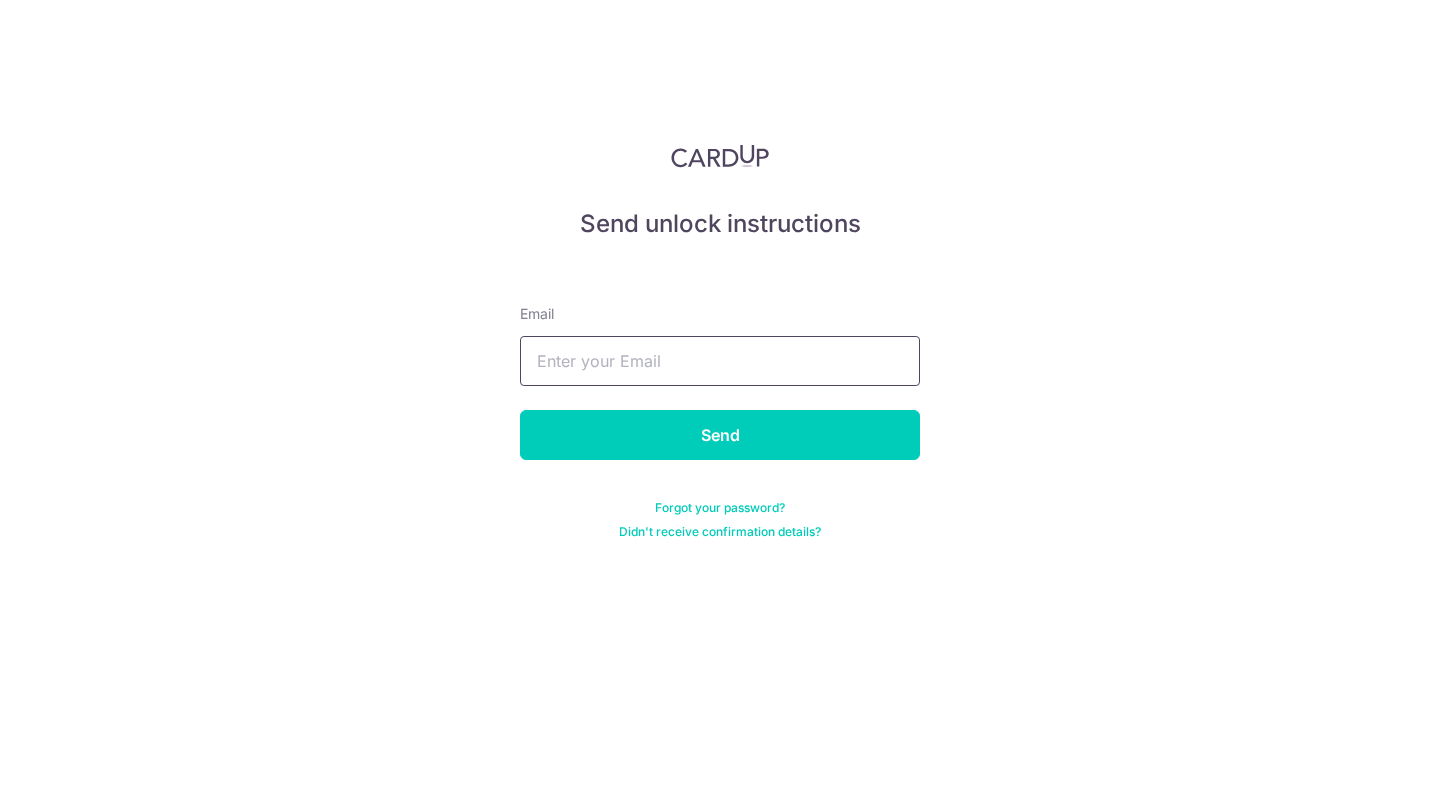click at bounding box center [720, 361] 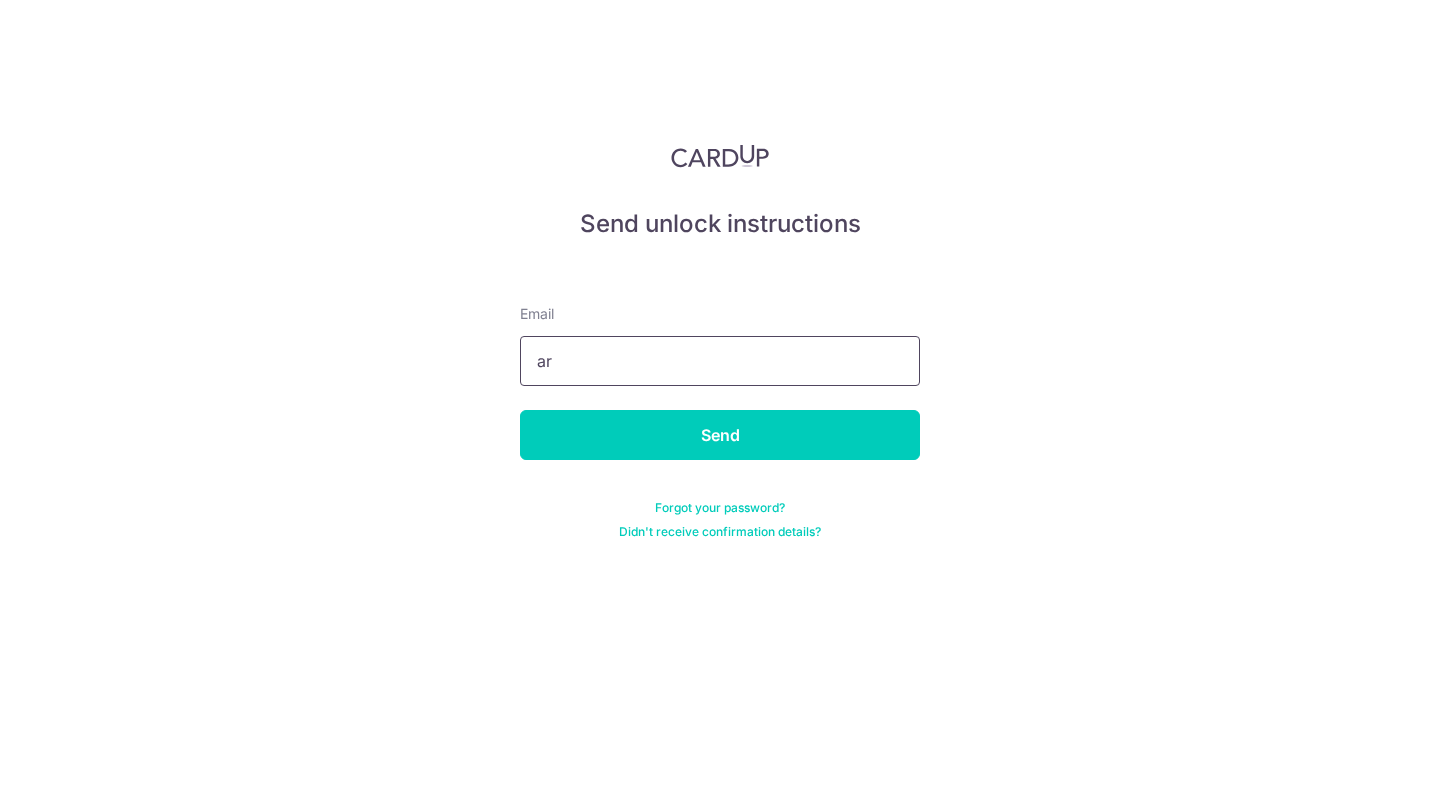 type on "[EMAIL]" 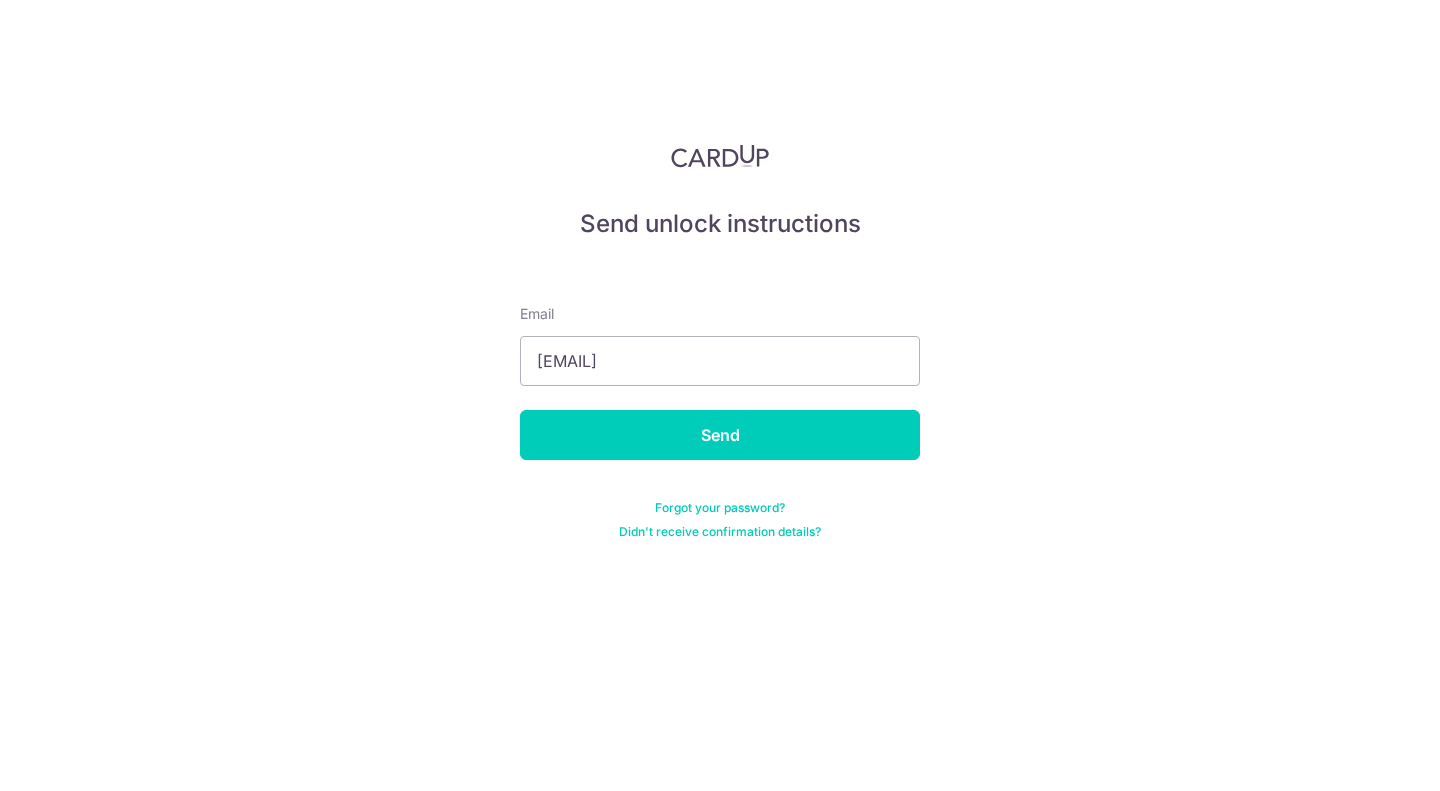 click on "Email
arun@marlobespoke.com
Send
Forgot your password?
Didn't receive confirmation details?" at bounding box center (720, 398) 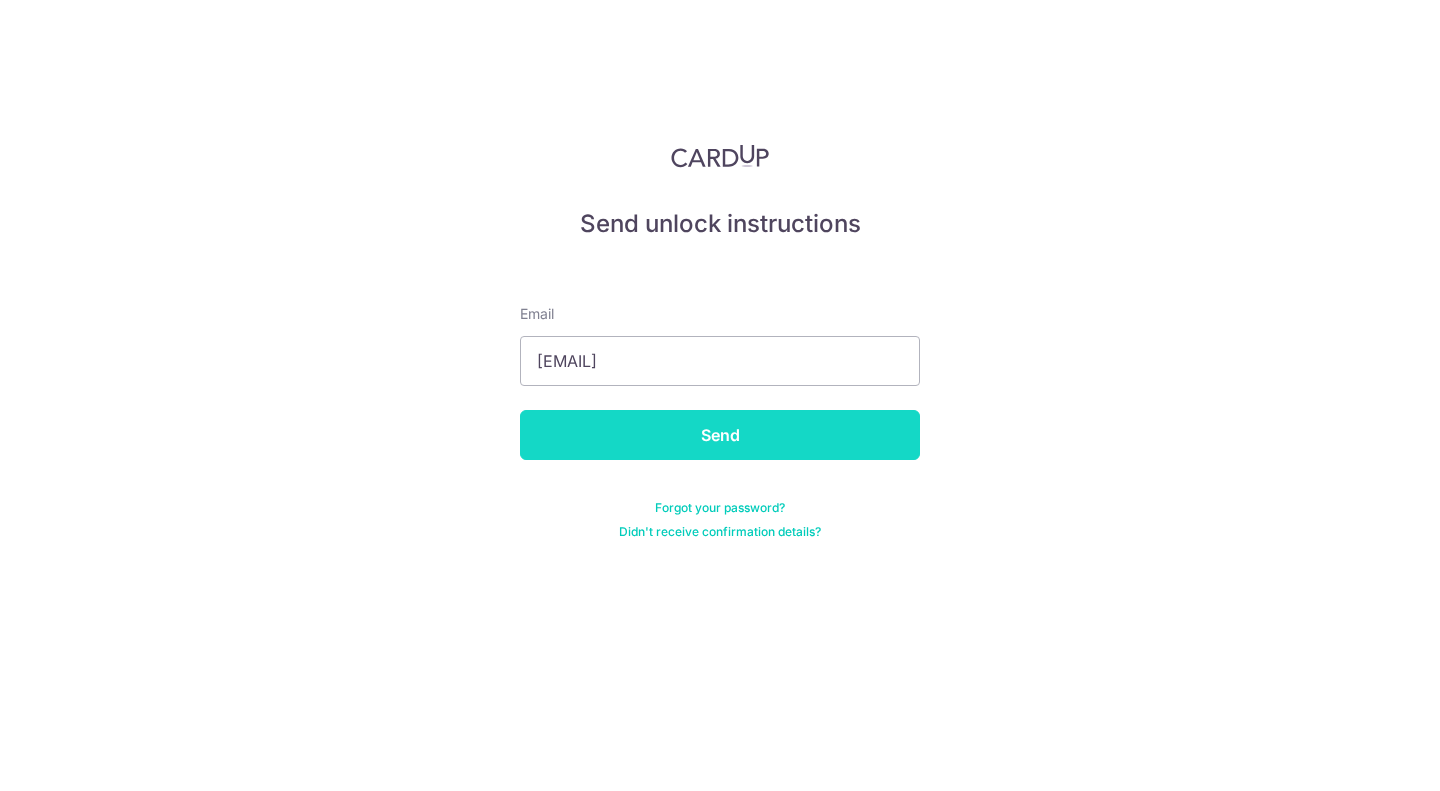 click on "Send" at bounding box center [720, 435] 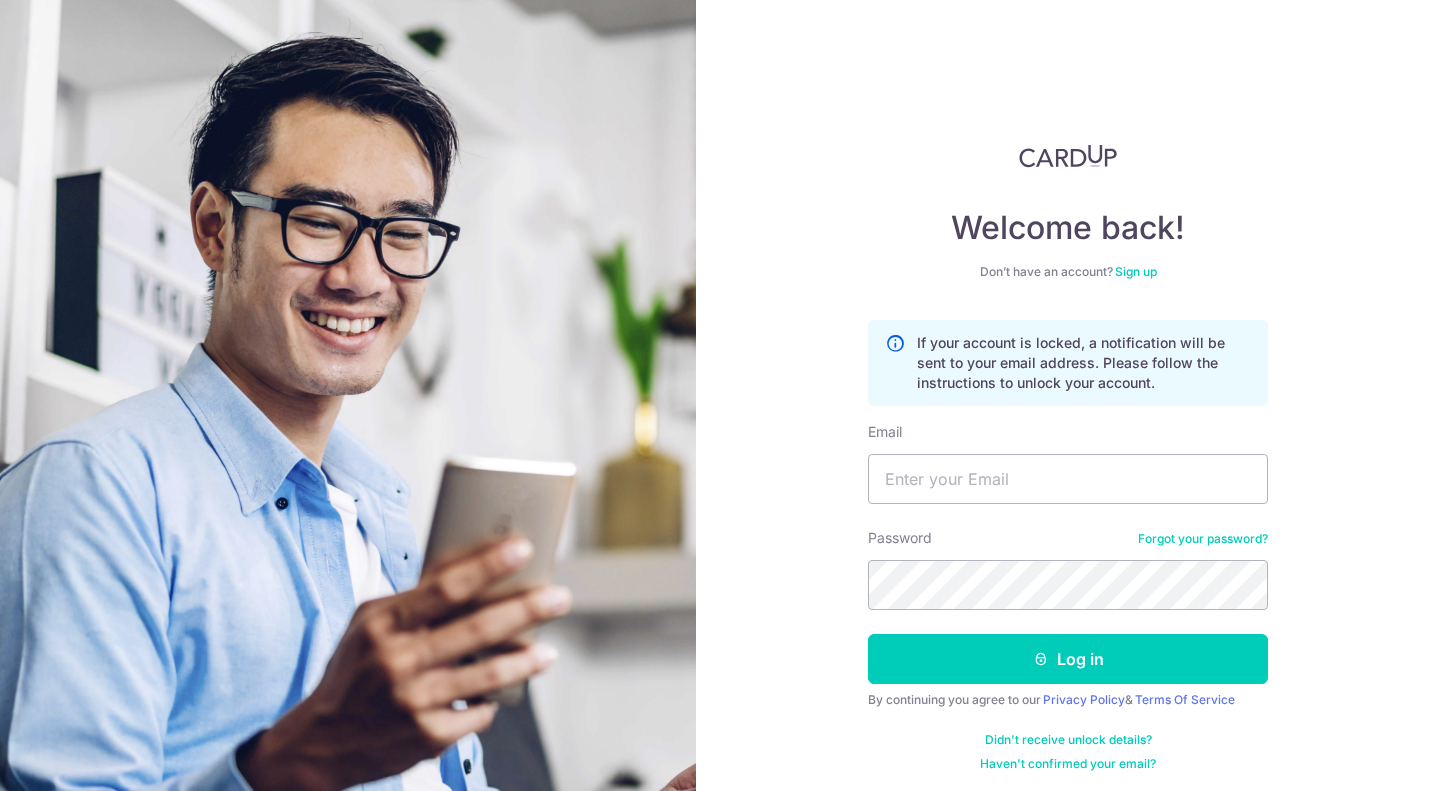 scroll, scrollTop: 0, scrollLeft: 0, axis: both 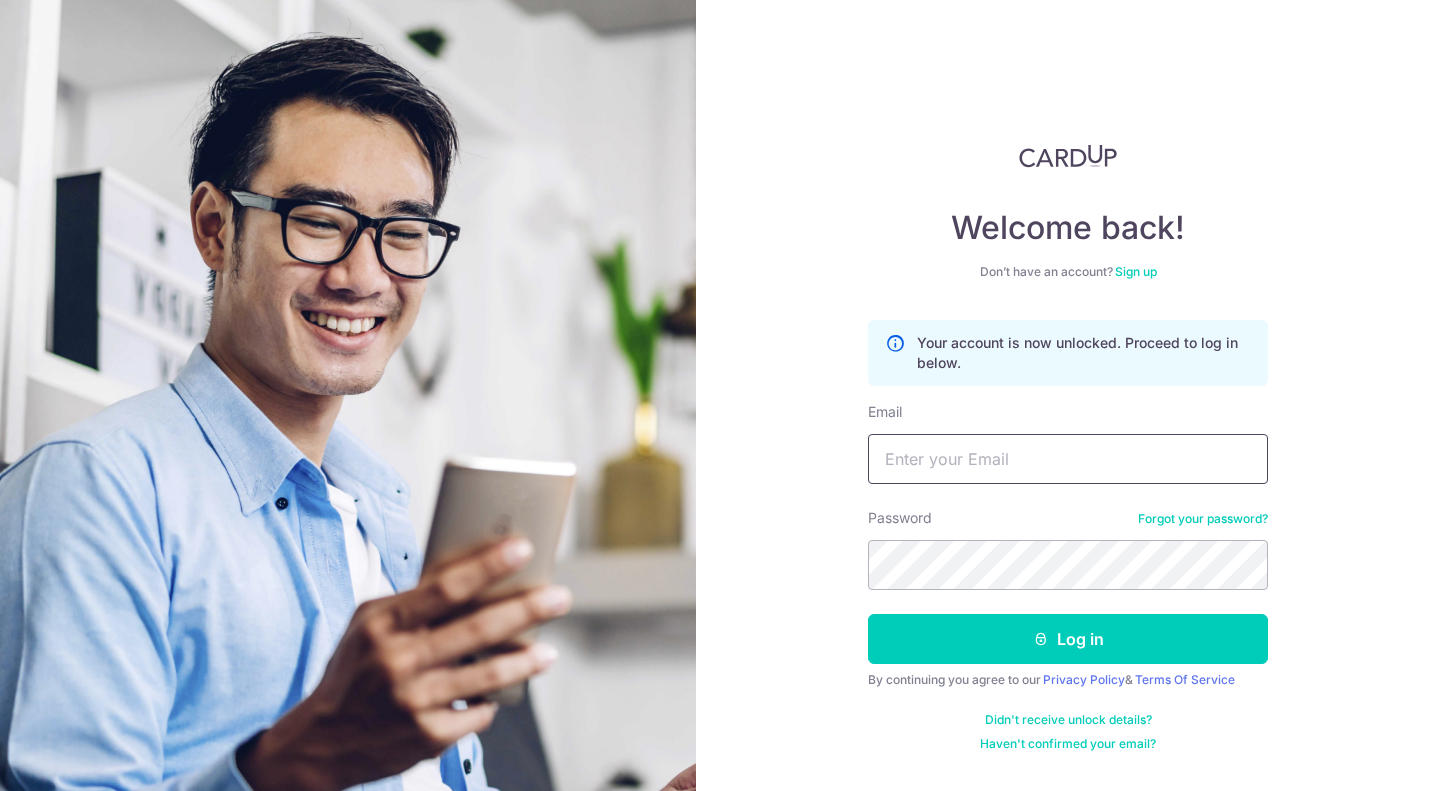 click on "Email" at bounding box center (1068, 459) 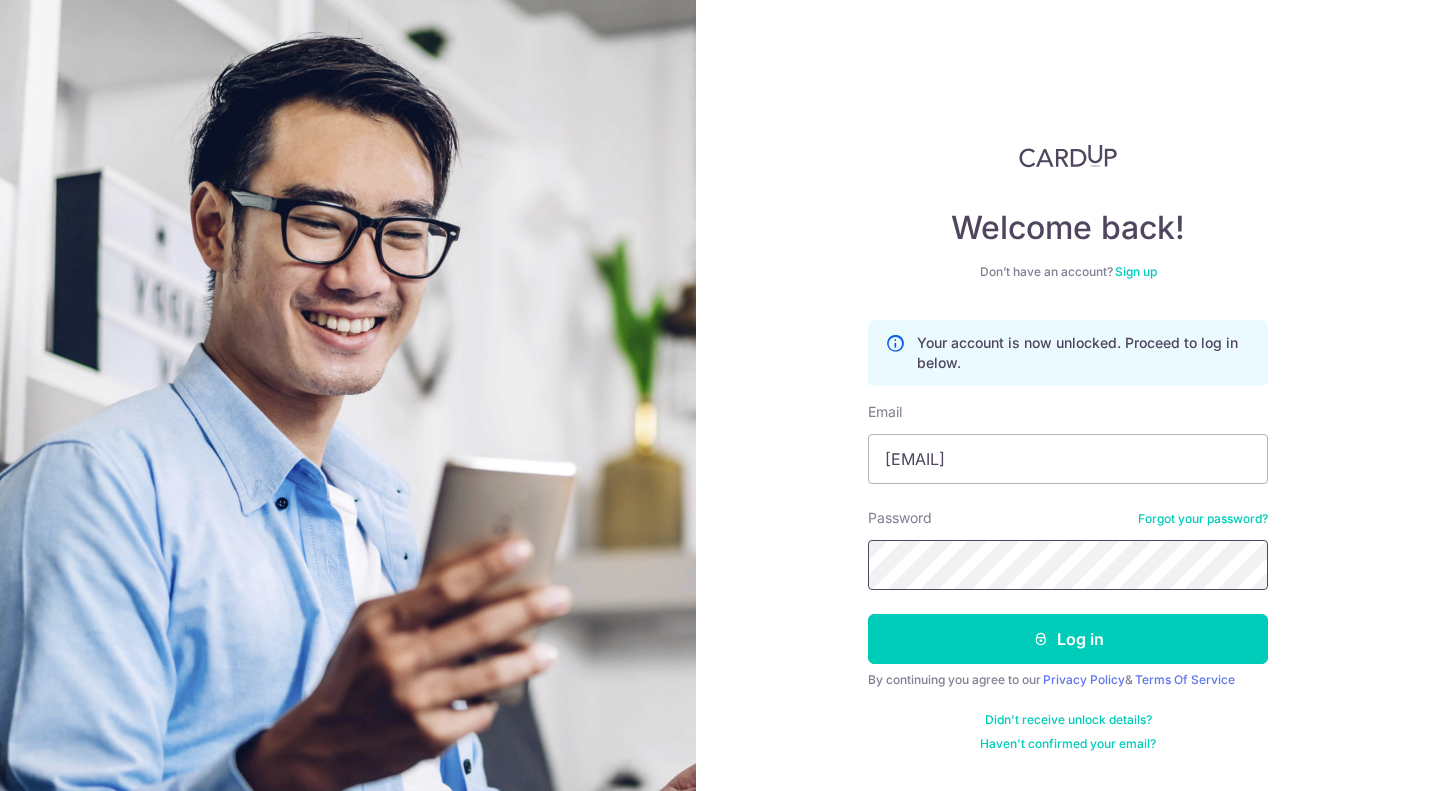 click on "Log in" at bounding box center [1068, 639] 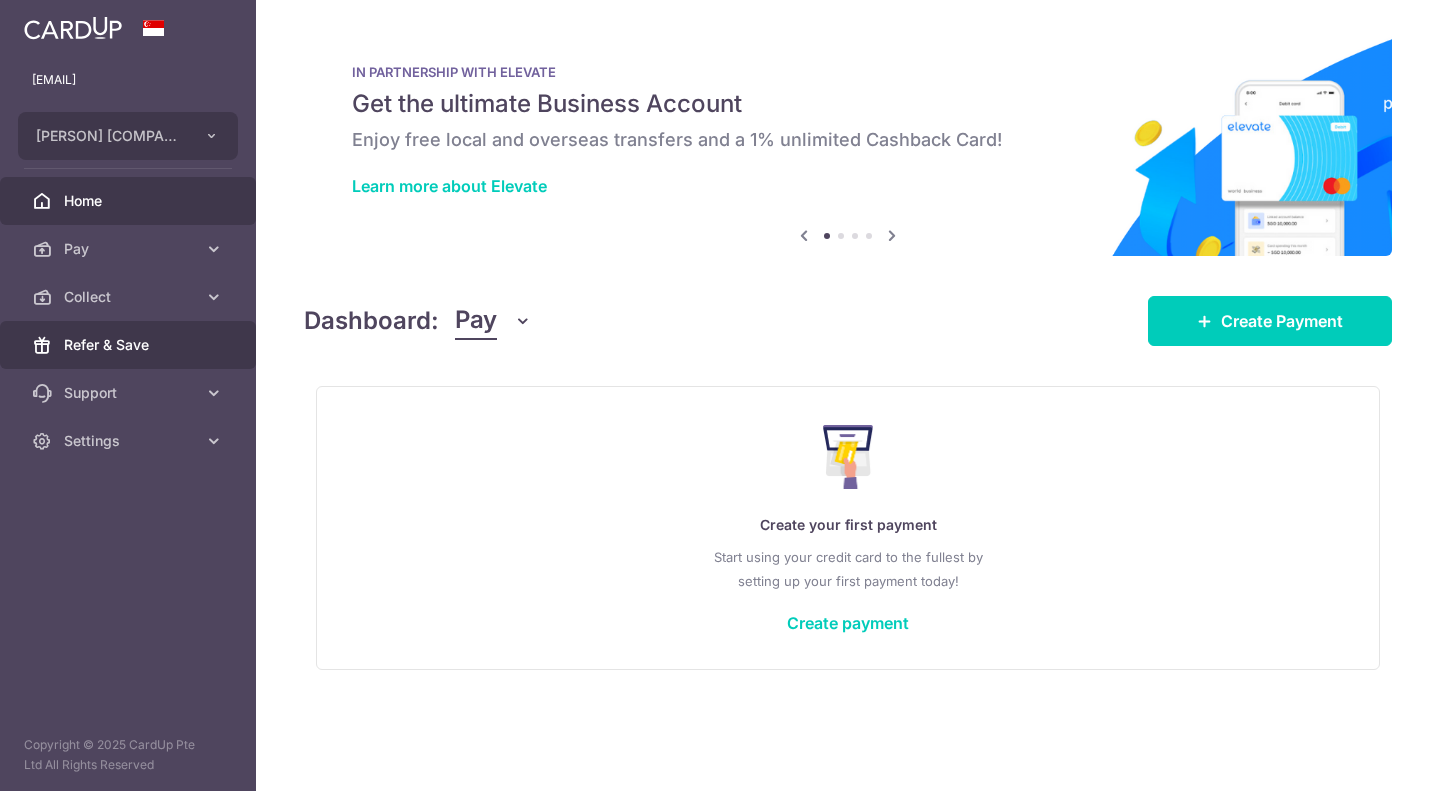 scroll, scrollTop: 0, scrollLeft: 0, axis: both 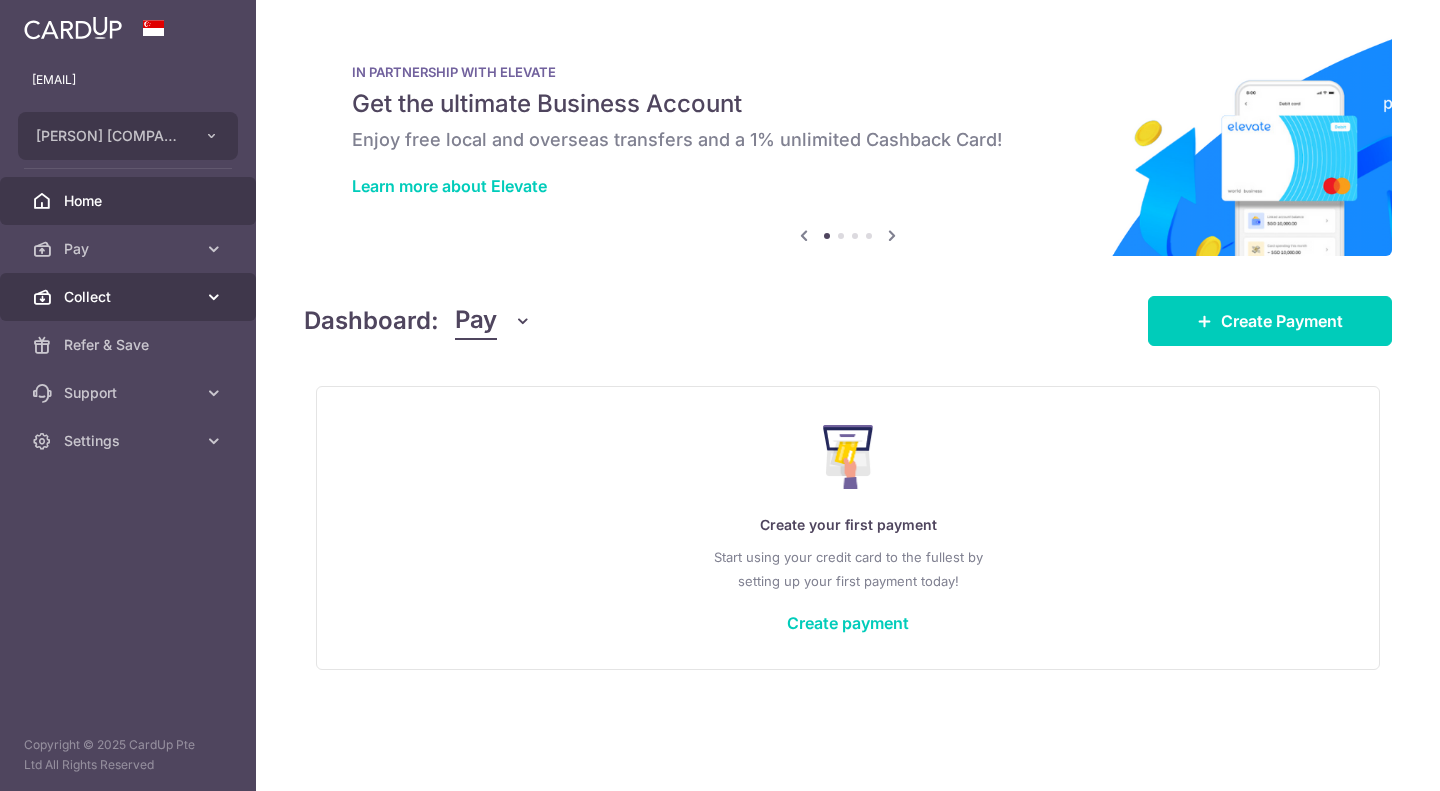click on "Collect" at bounding box center [128, 297] 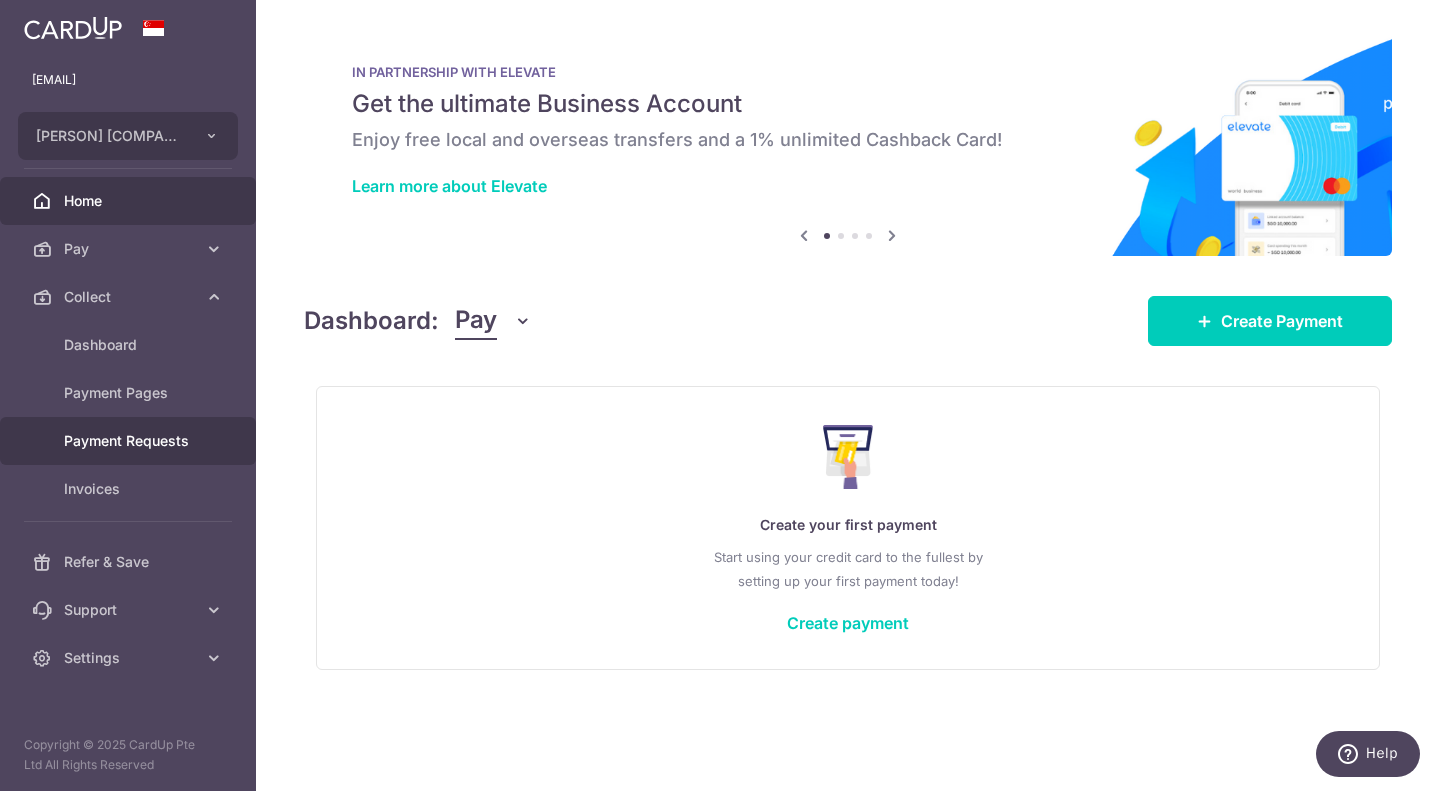 click on "Payment Requests" at bounding box center [130, 441] 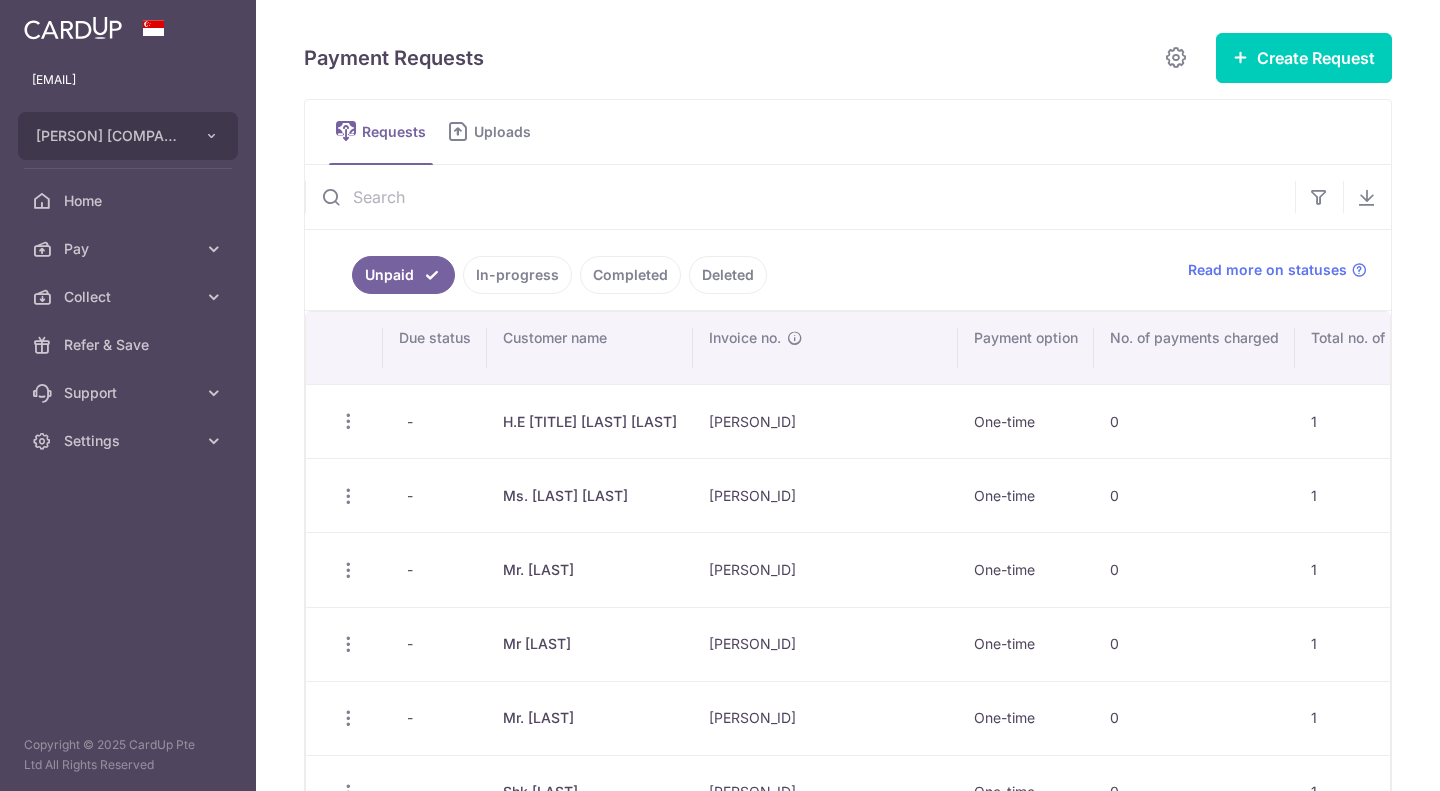 scroll, scrollTop: 0, scrollLeft: 0, axis: both 